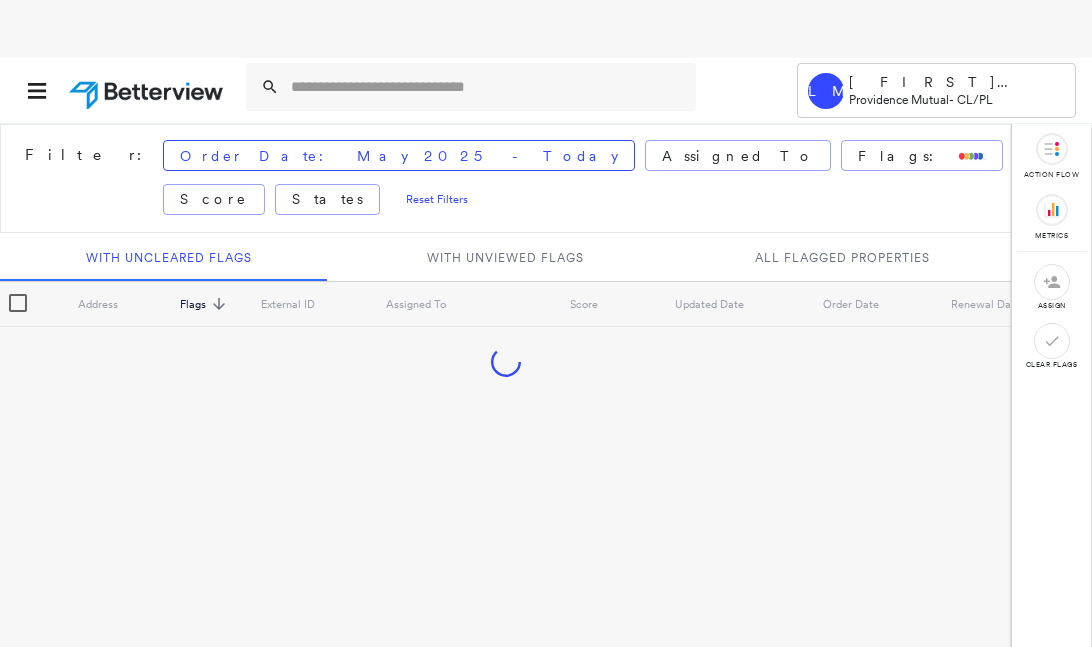 scroll, scrollTop: 0, scrollLeft: 0, axis: both 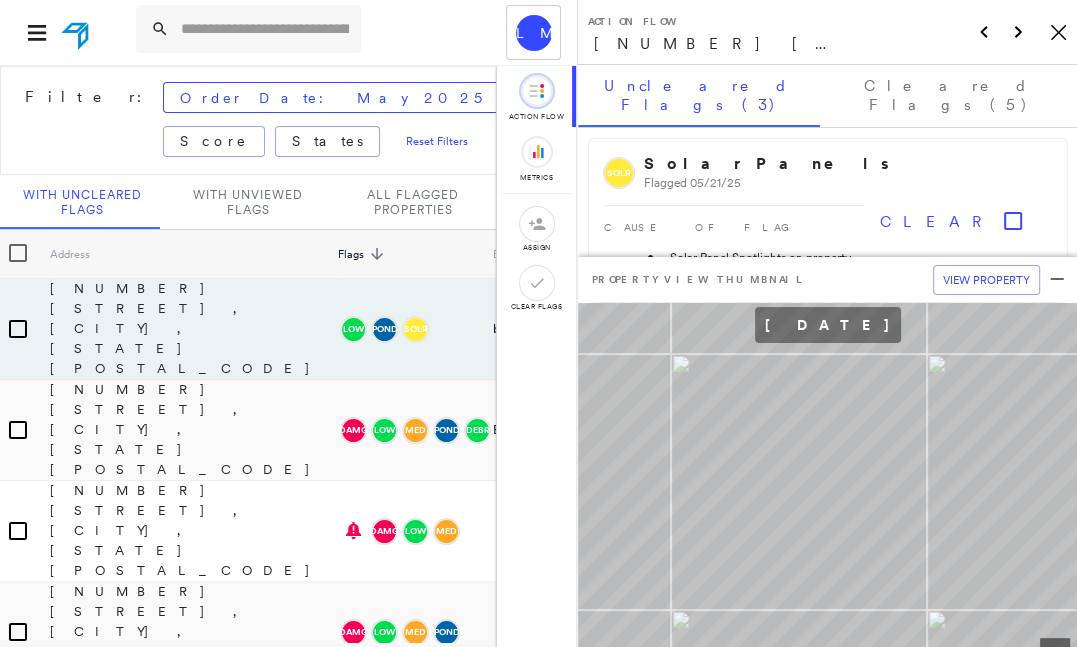 click on "Icon_Closemodal" 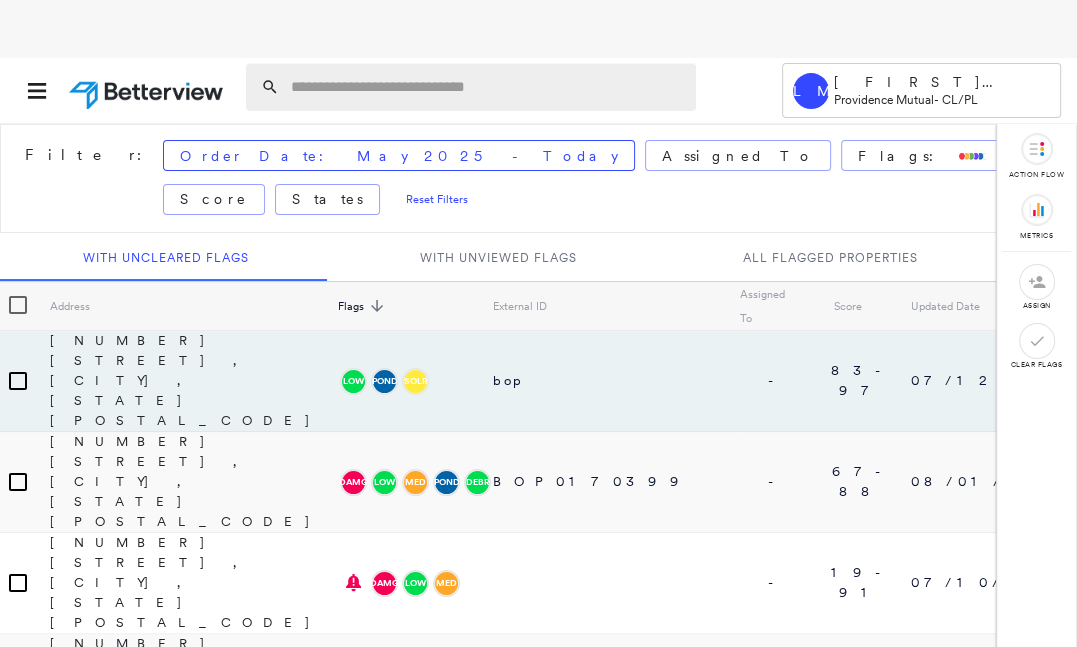 click at bounding box center (487, 87) 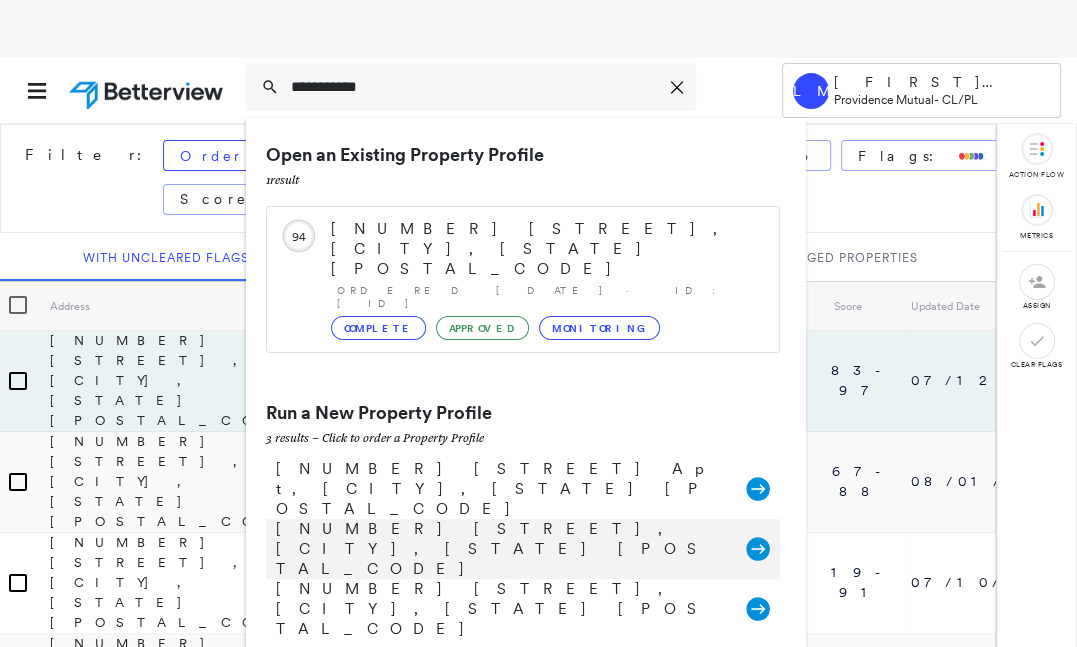 type on "**********" 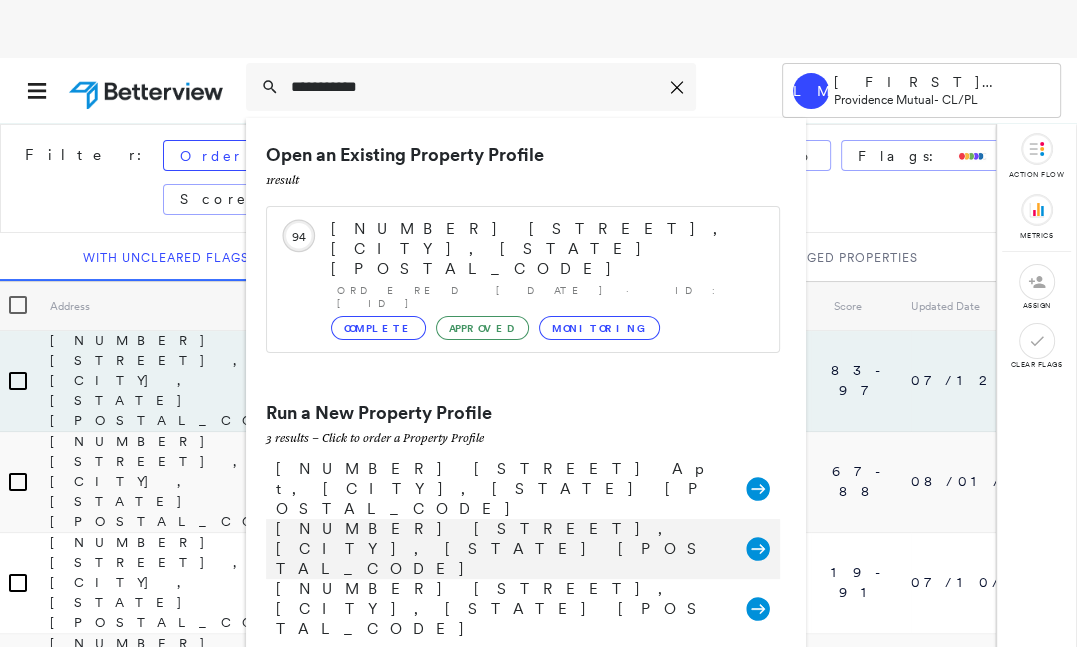 click 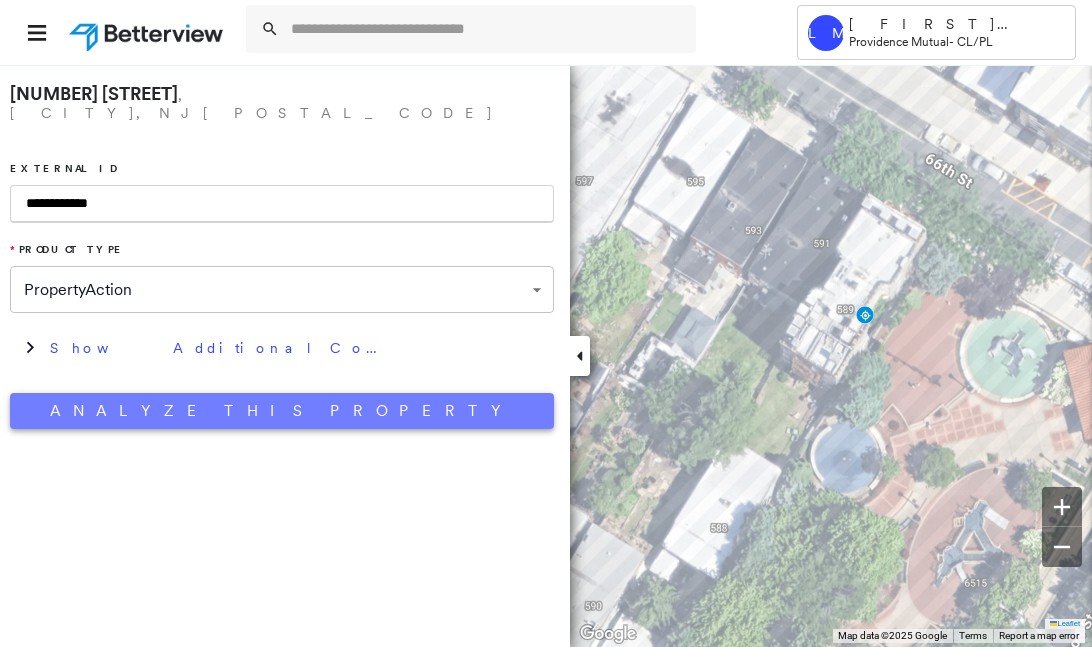 type on "**********" 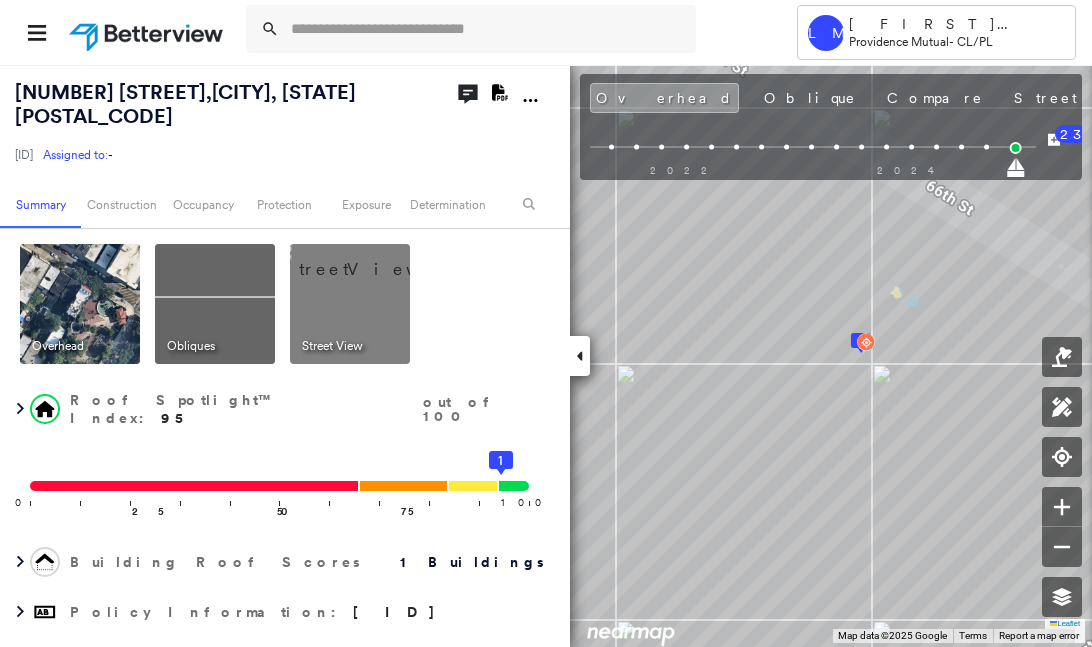 click 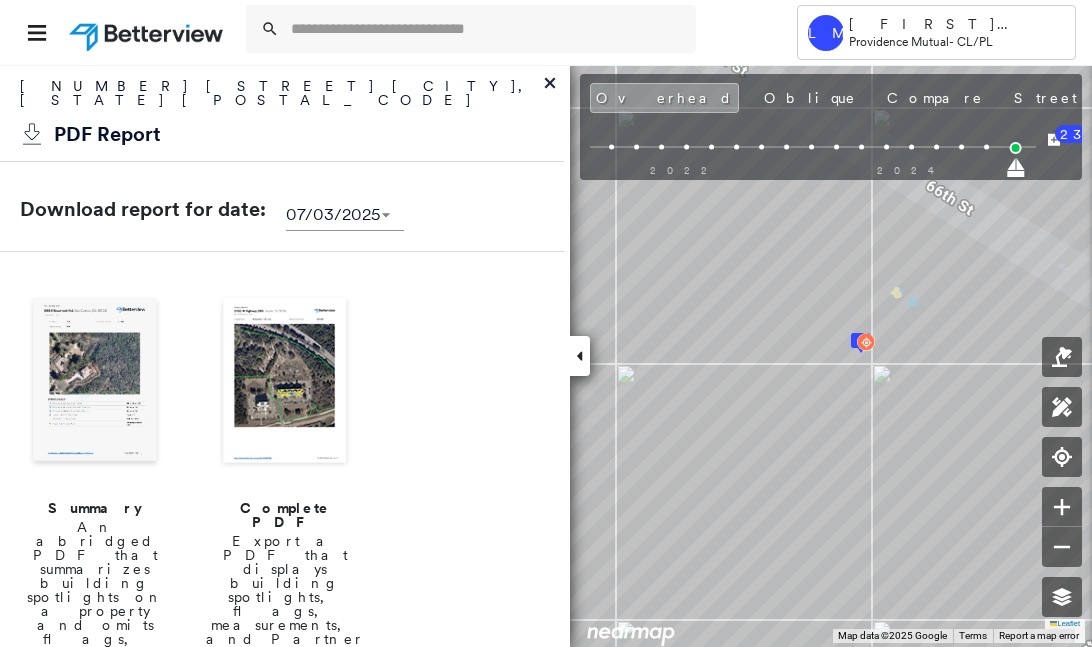 click at bounding box center [285, 382] 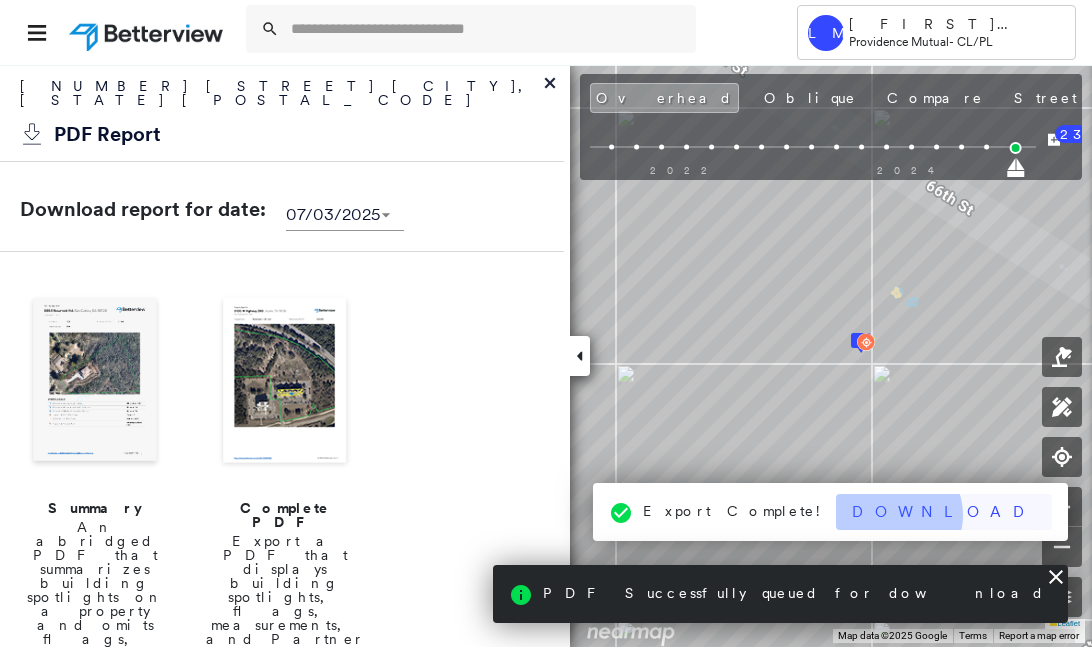 click on "Download" at bounding box center (944, 512) 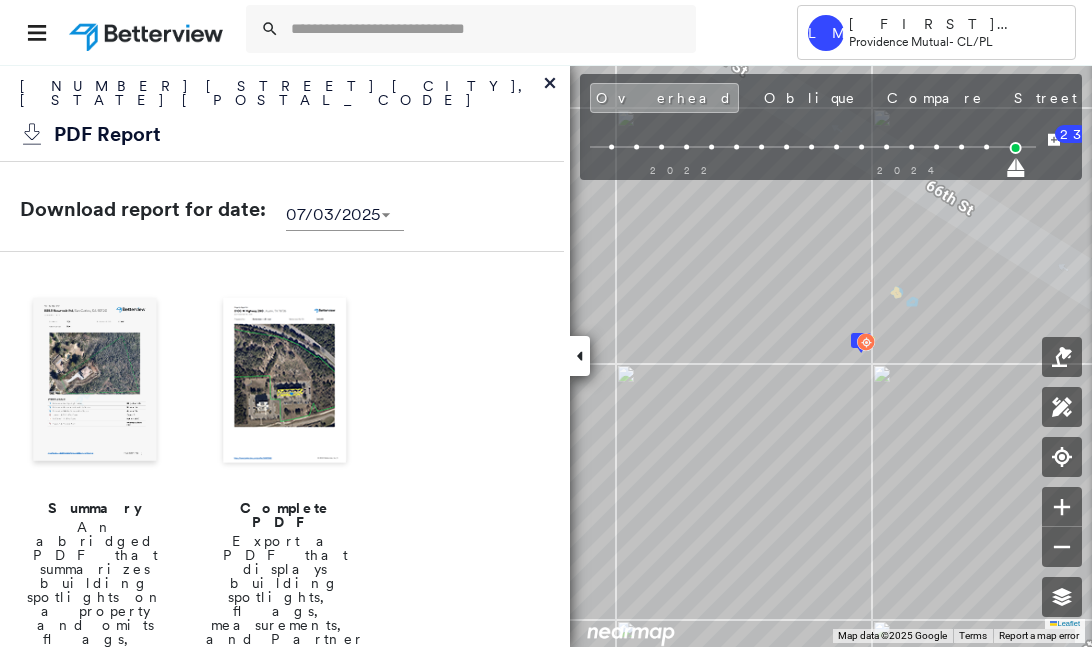 click 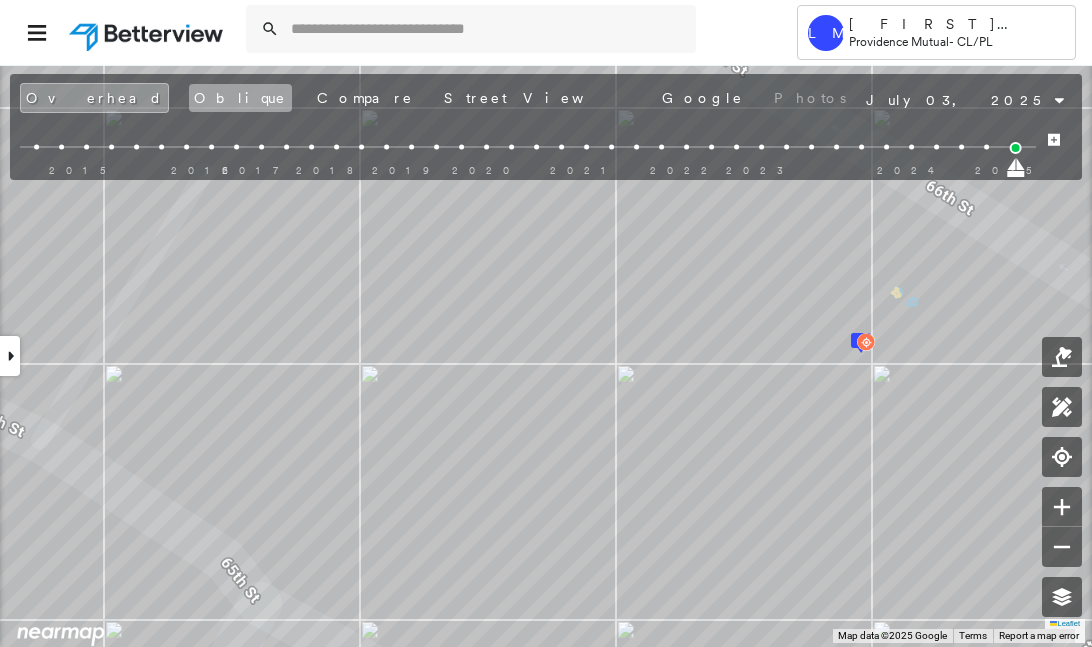 click on "Oblique" at bounding box center [240, 98] 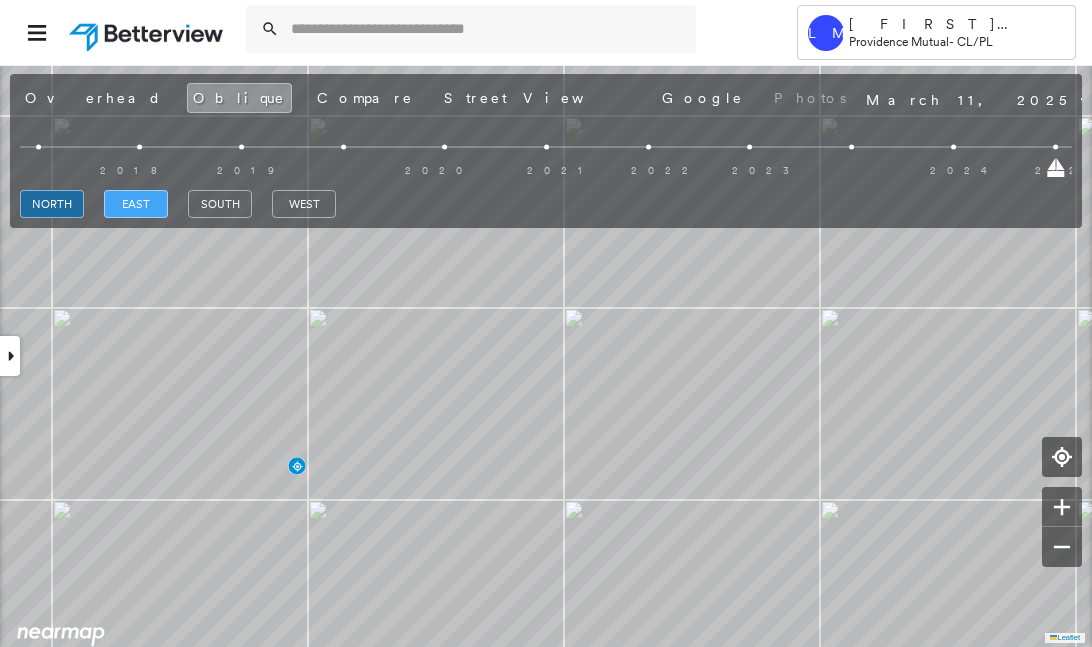 click on "east" at bounding box center (136, 204) 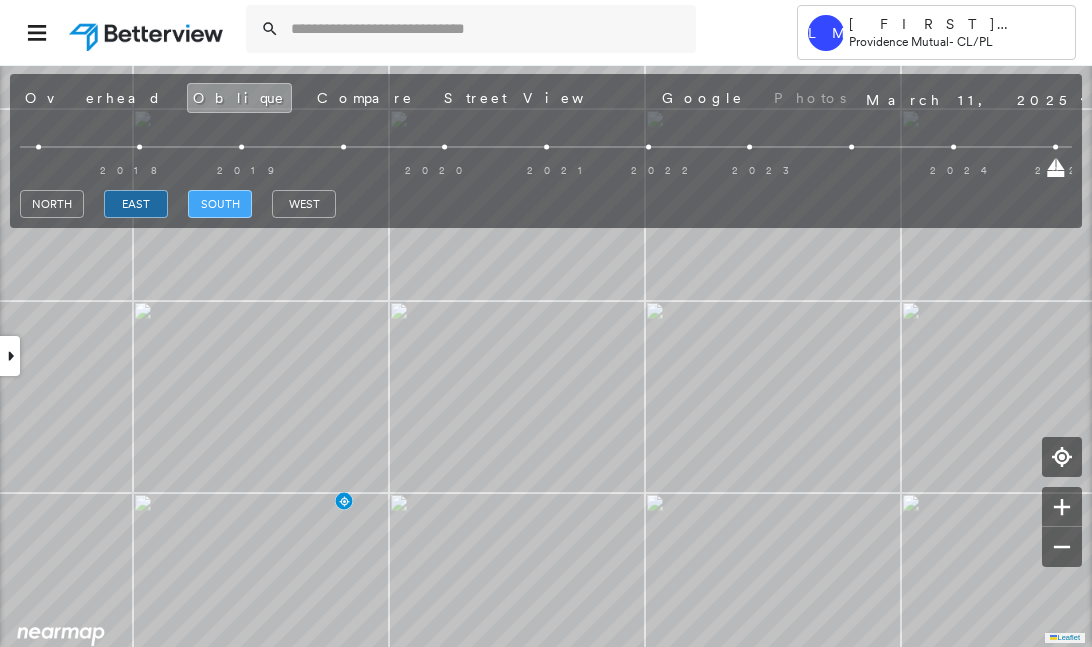click on "south" at bounding box center [220, 204] 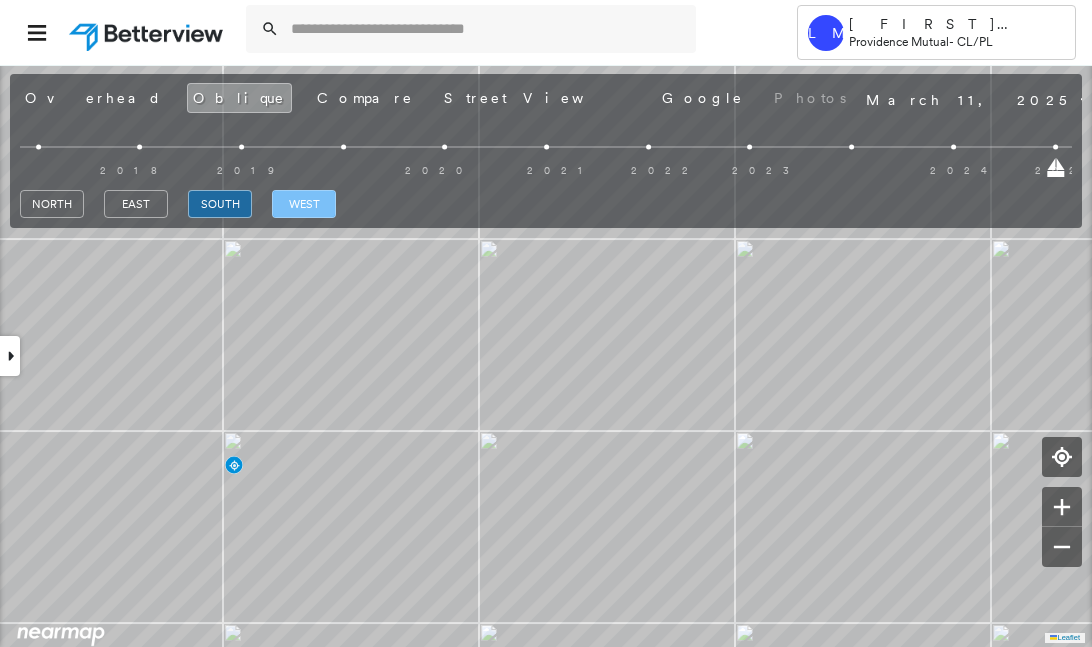 click on "west" at bounding box center (304, 204) 